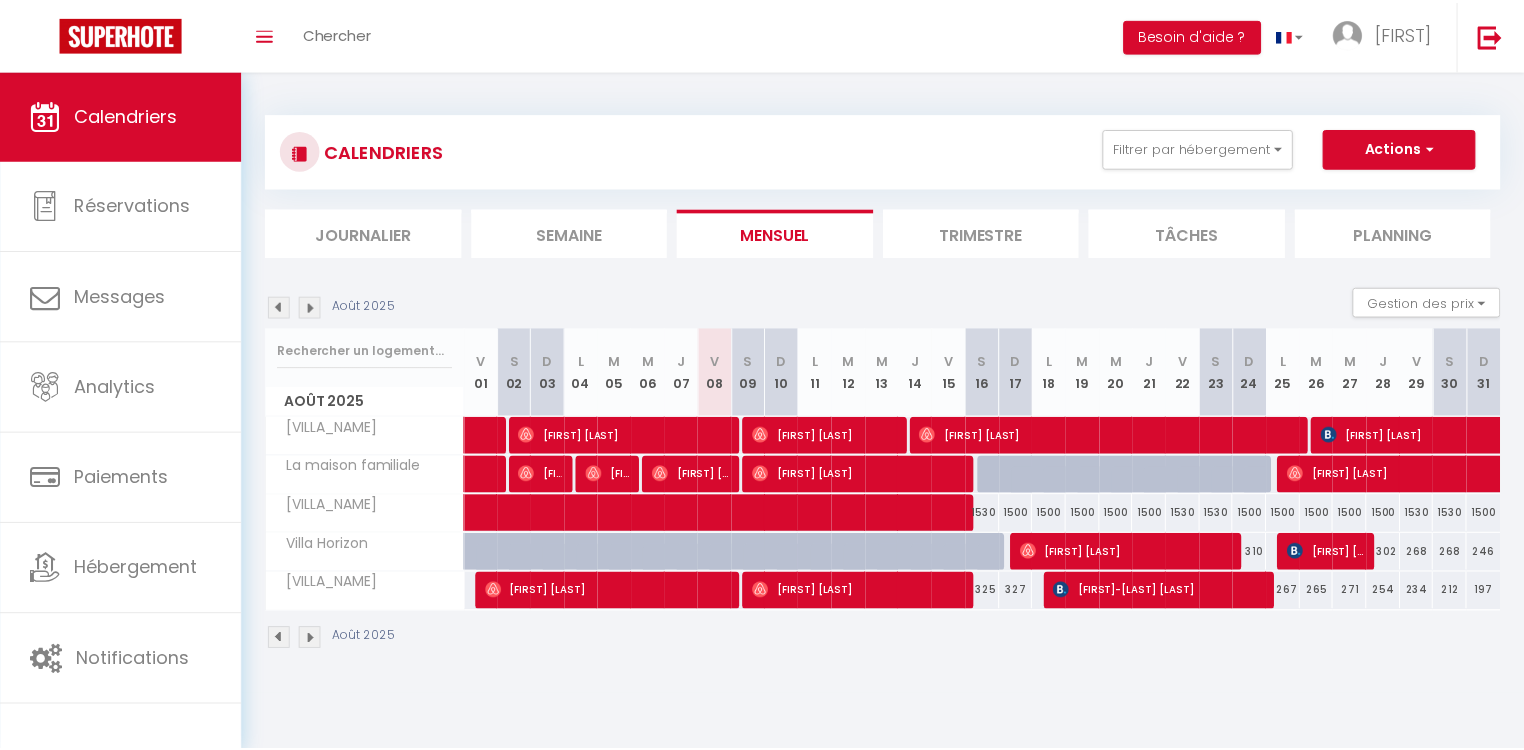 scroll, scrollTop: 0, scrollLeft: 0, axis: both 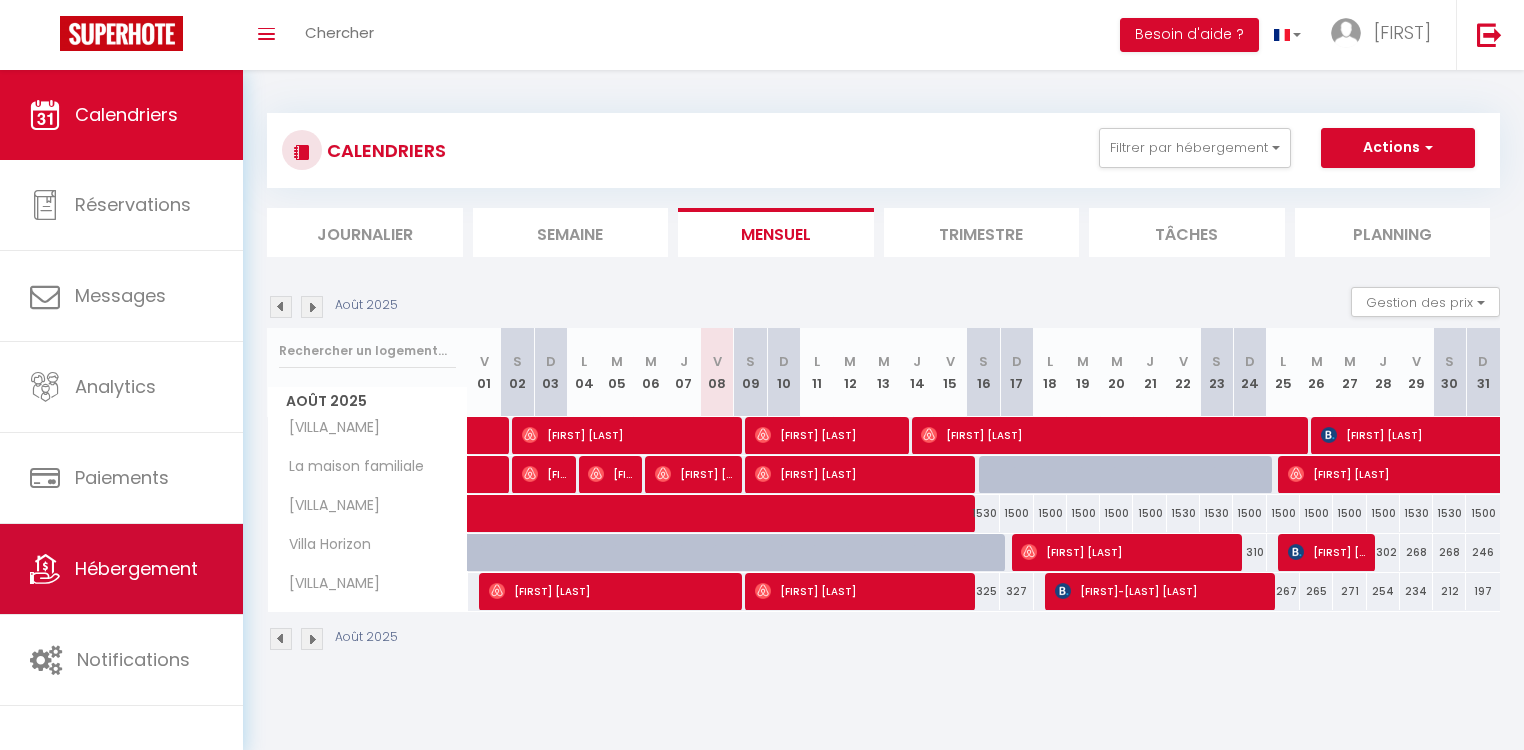 click on "Hébergement" at bounding box center (136, 568) 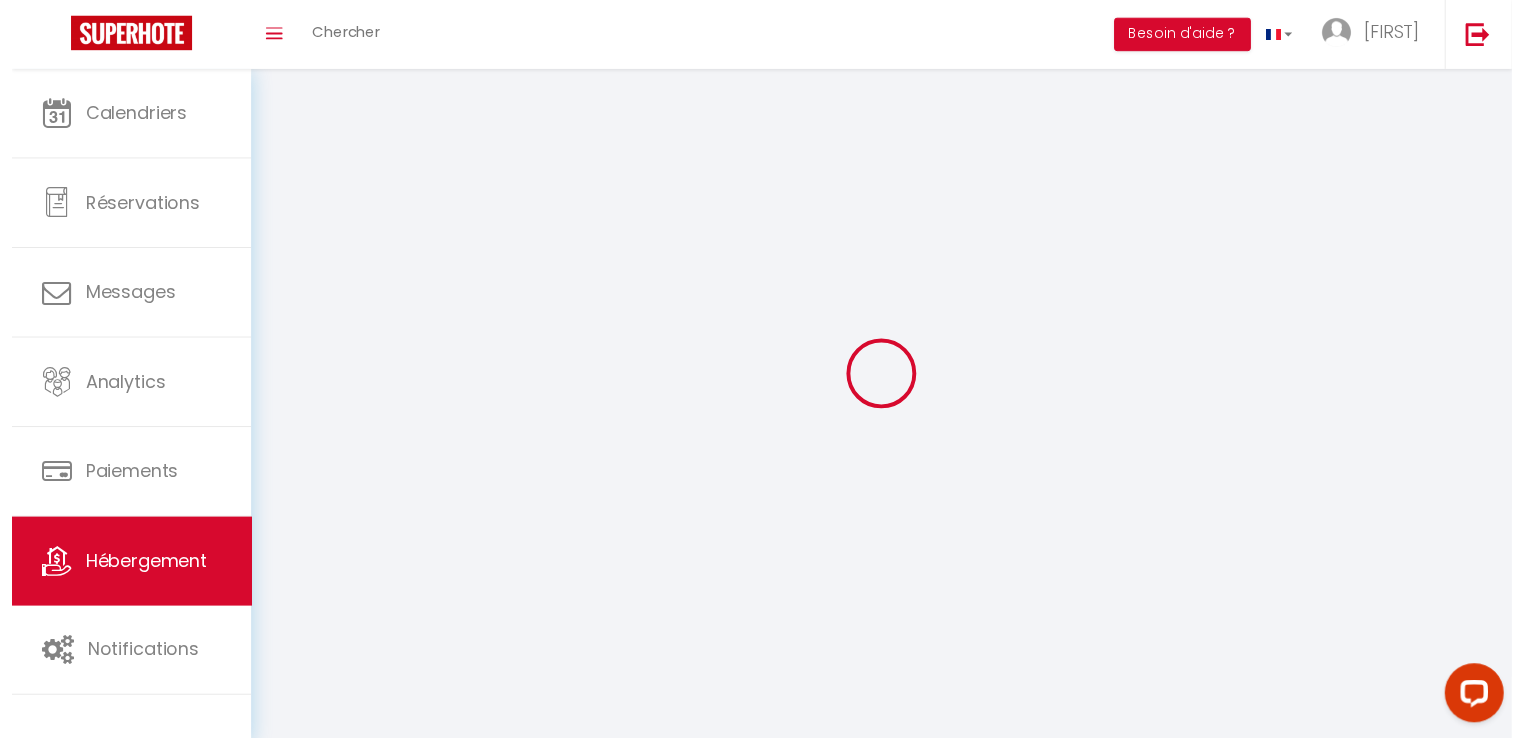 scroll, scrollTop: 0, scrollLeft: 0, axis: both 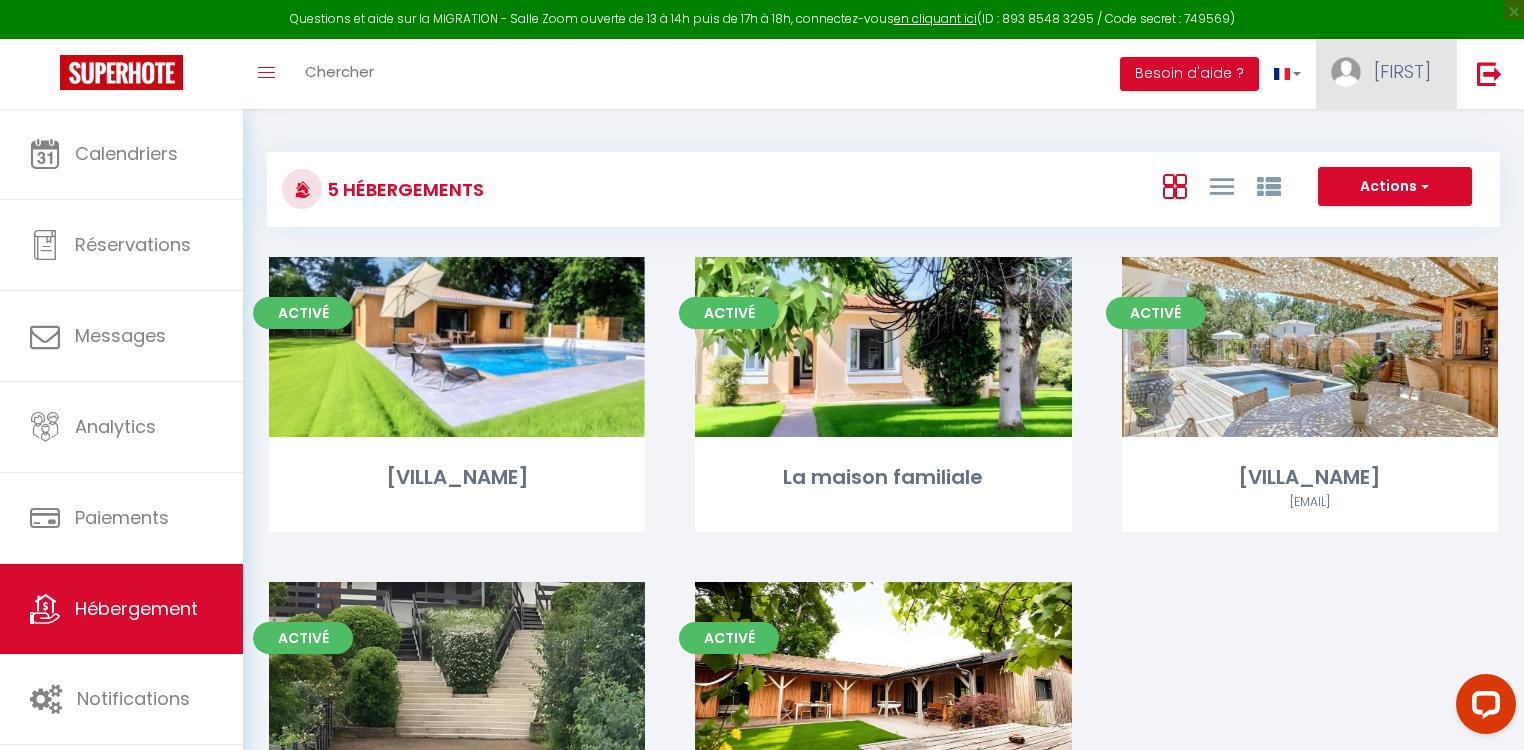 click on "[FIRST]" at bounding box center [1402, 71] 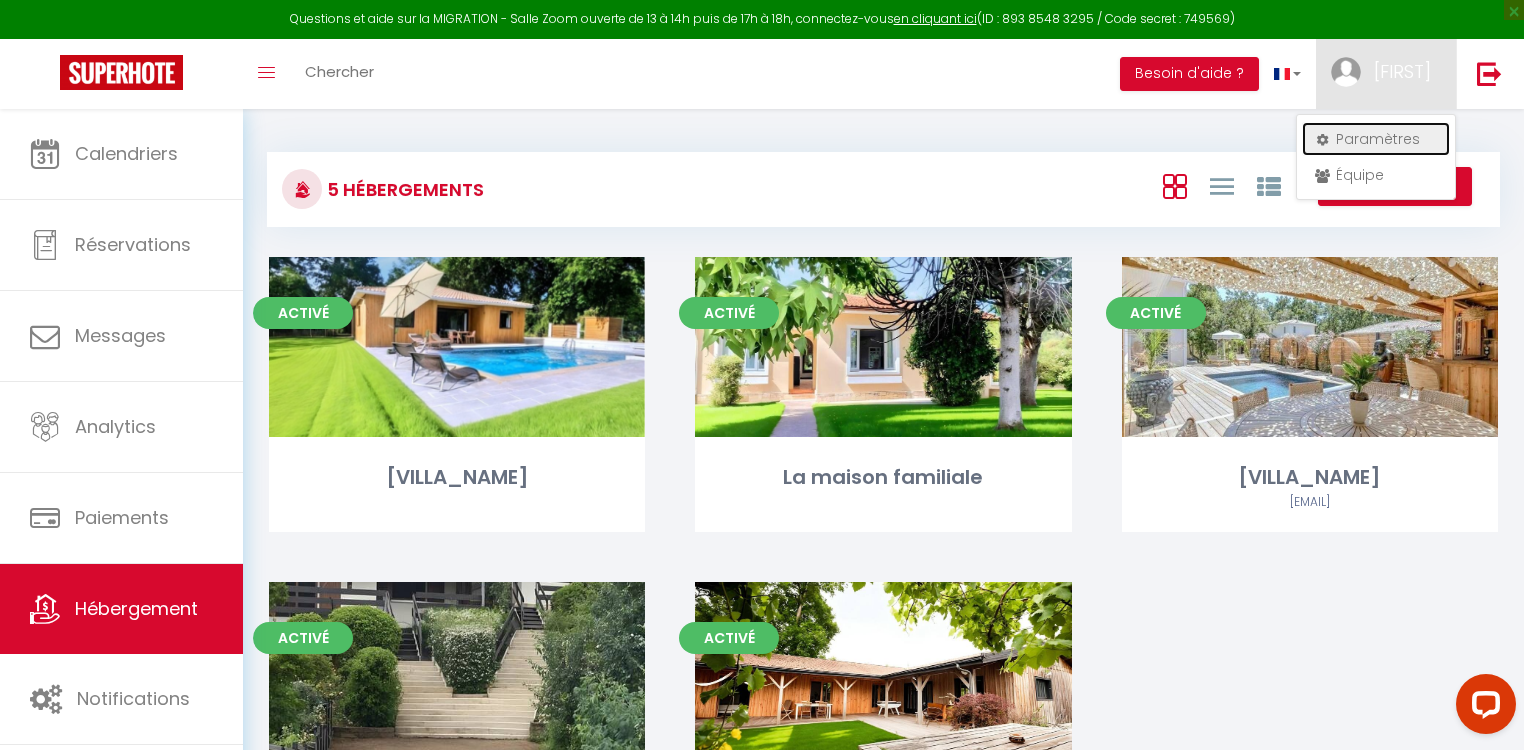 click on "Paramètres" at bounding box center [1376, 139] 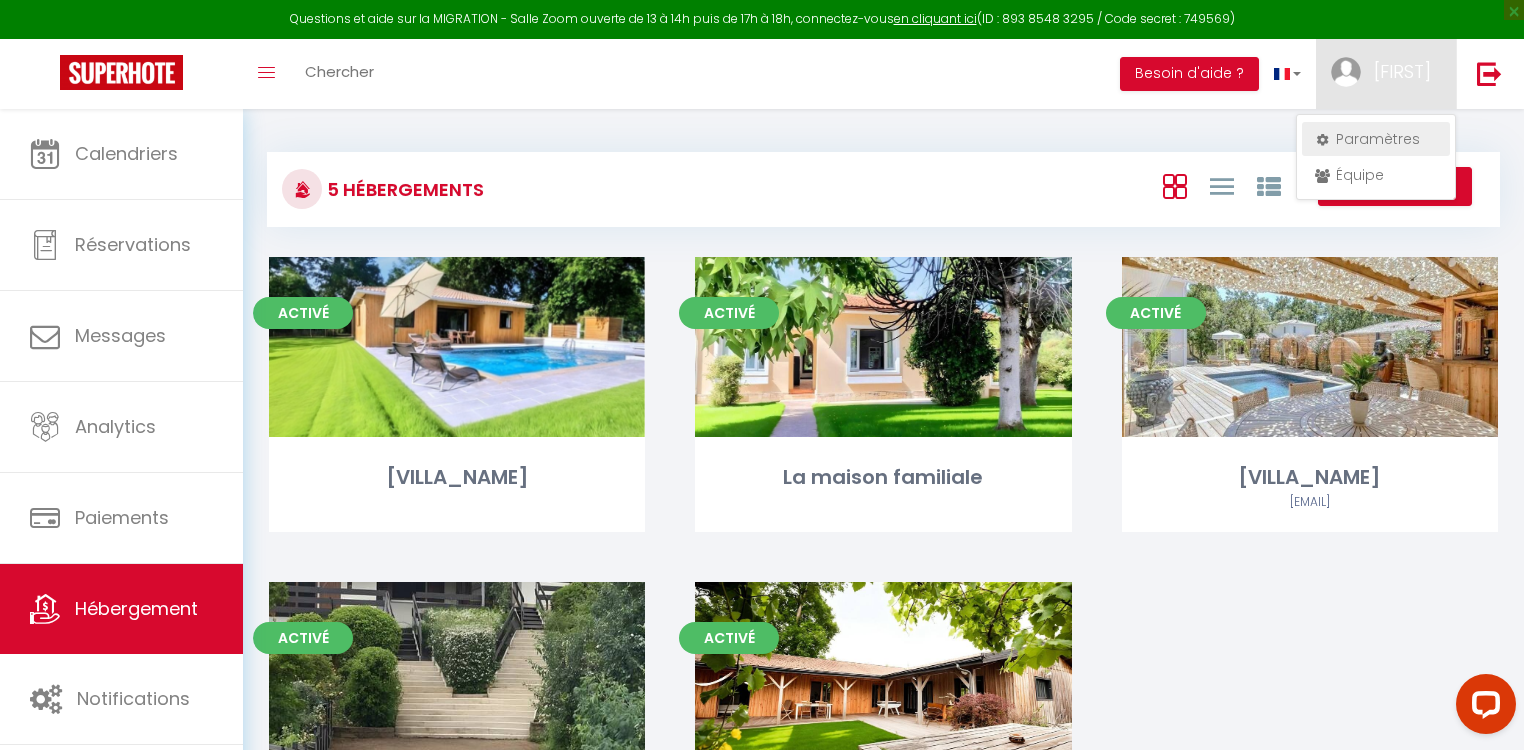 select on "fr" 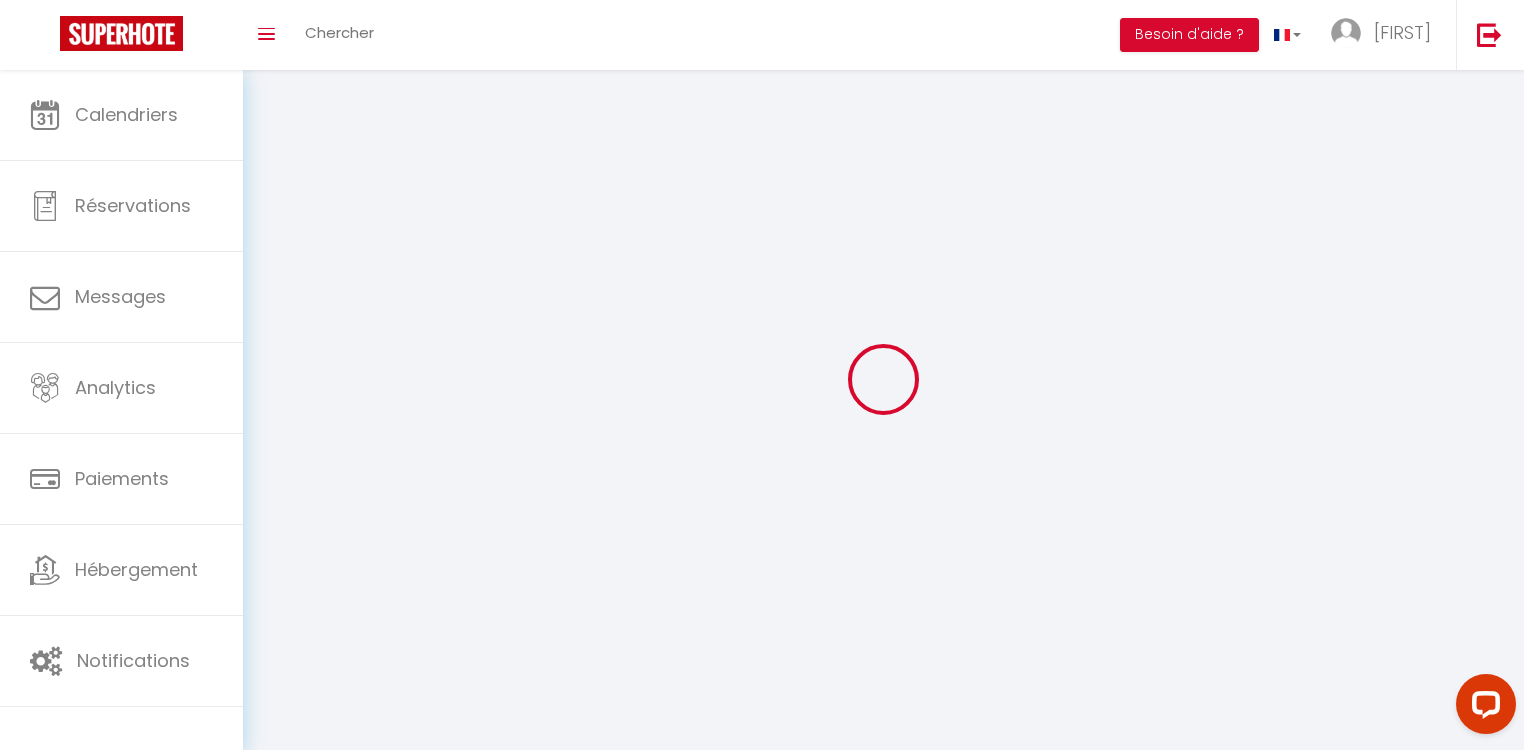 type on "[FIRST]" 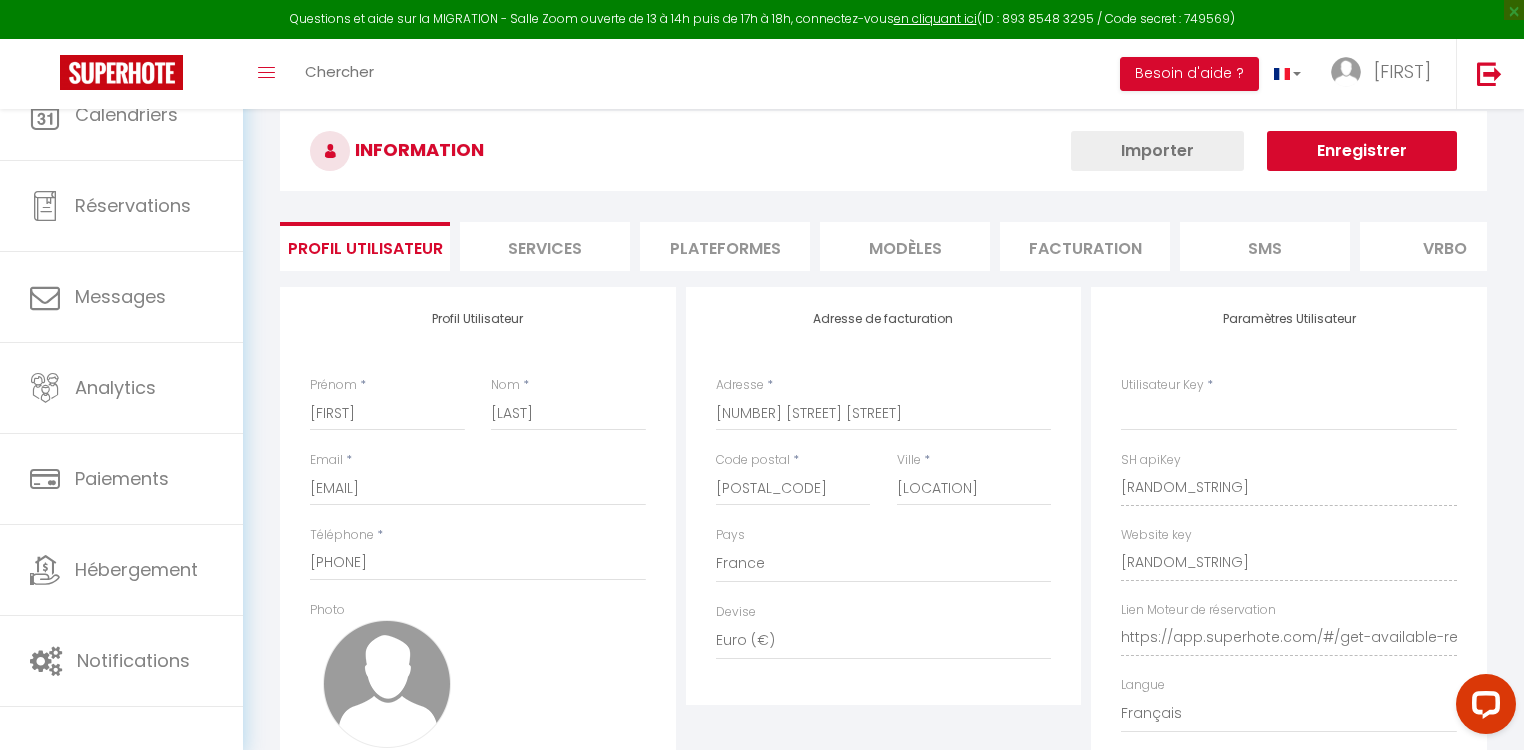 type on "[RANDOM_STRING]" 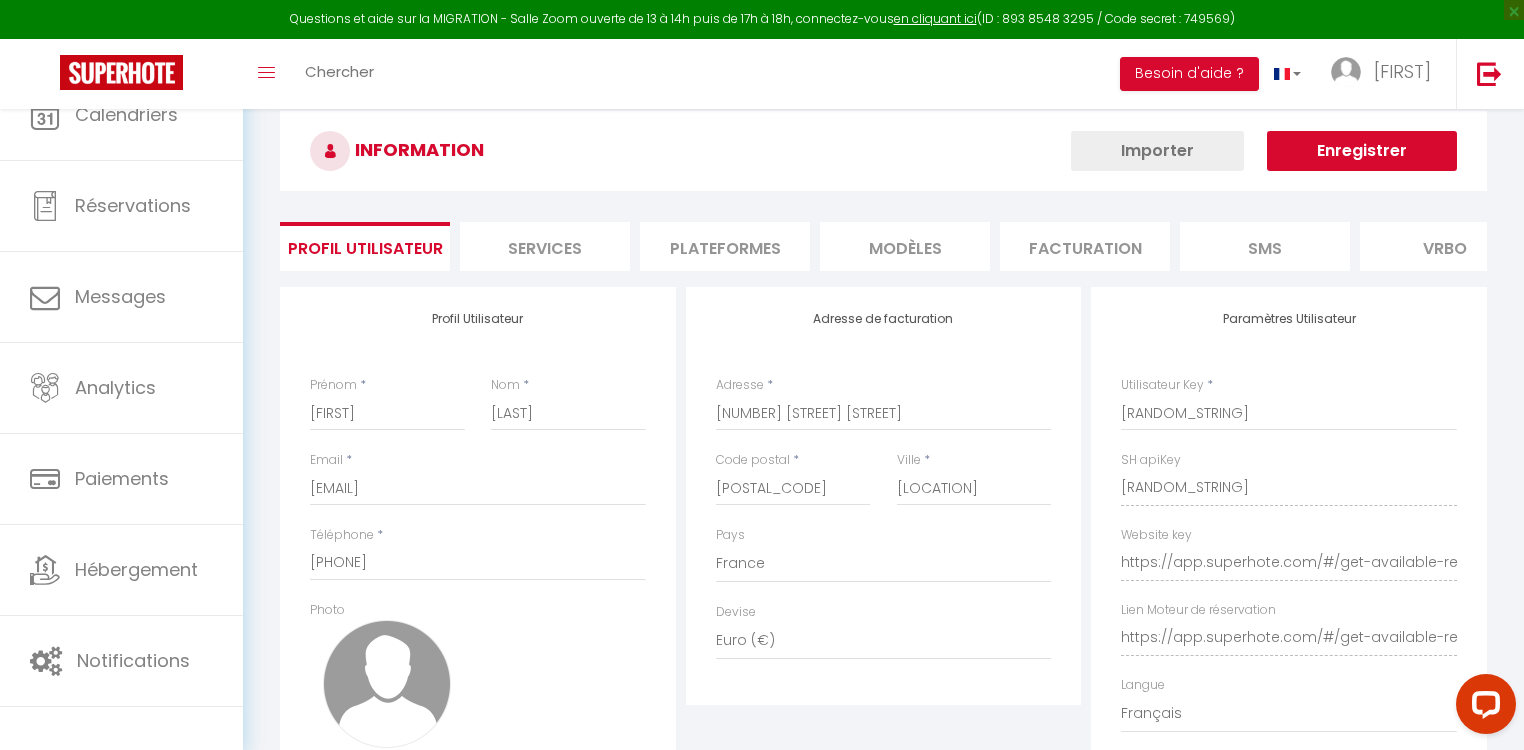 select on "fr" 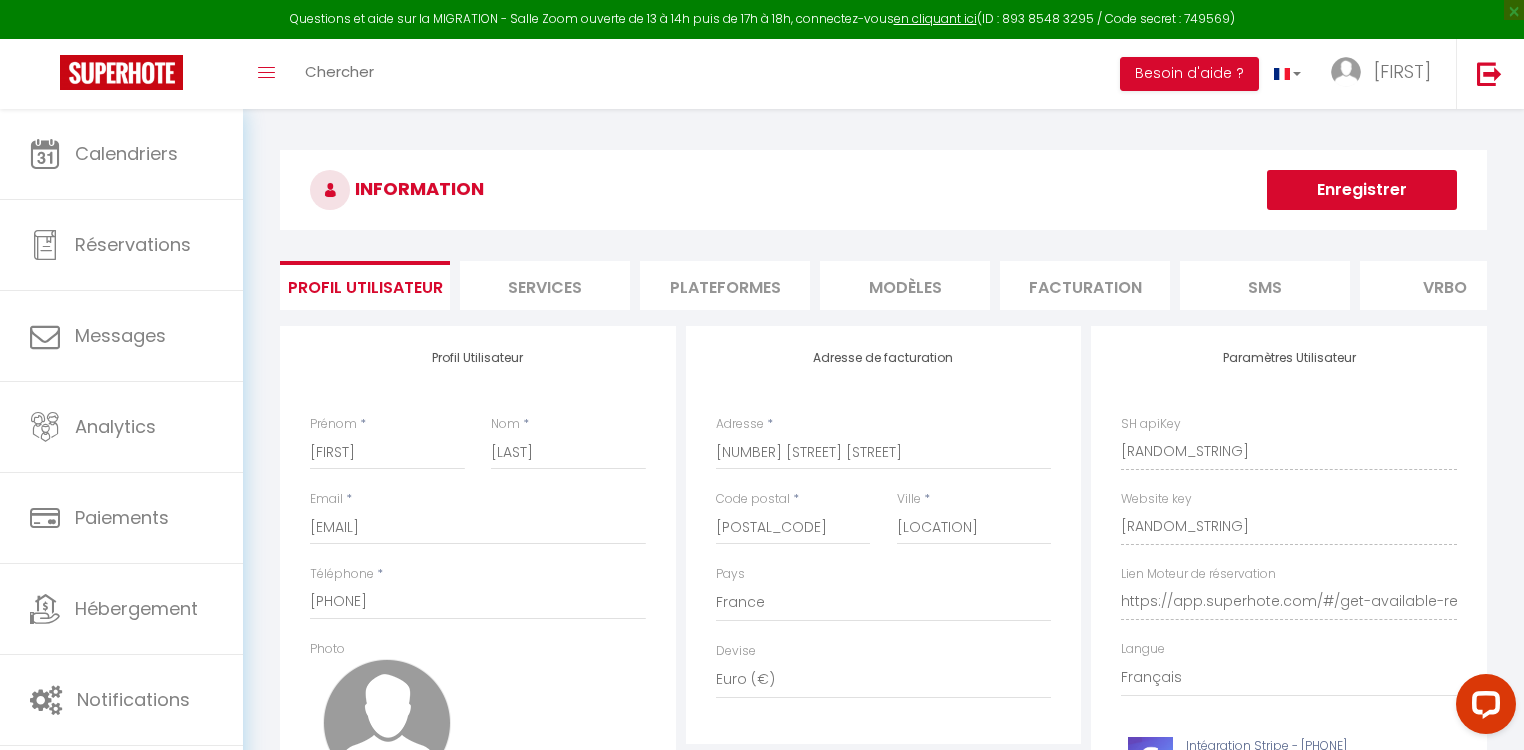 click on "Plateformes" at bounding box center [725, 285] 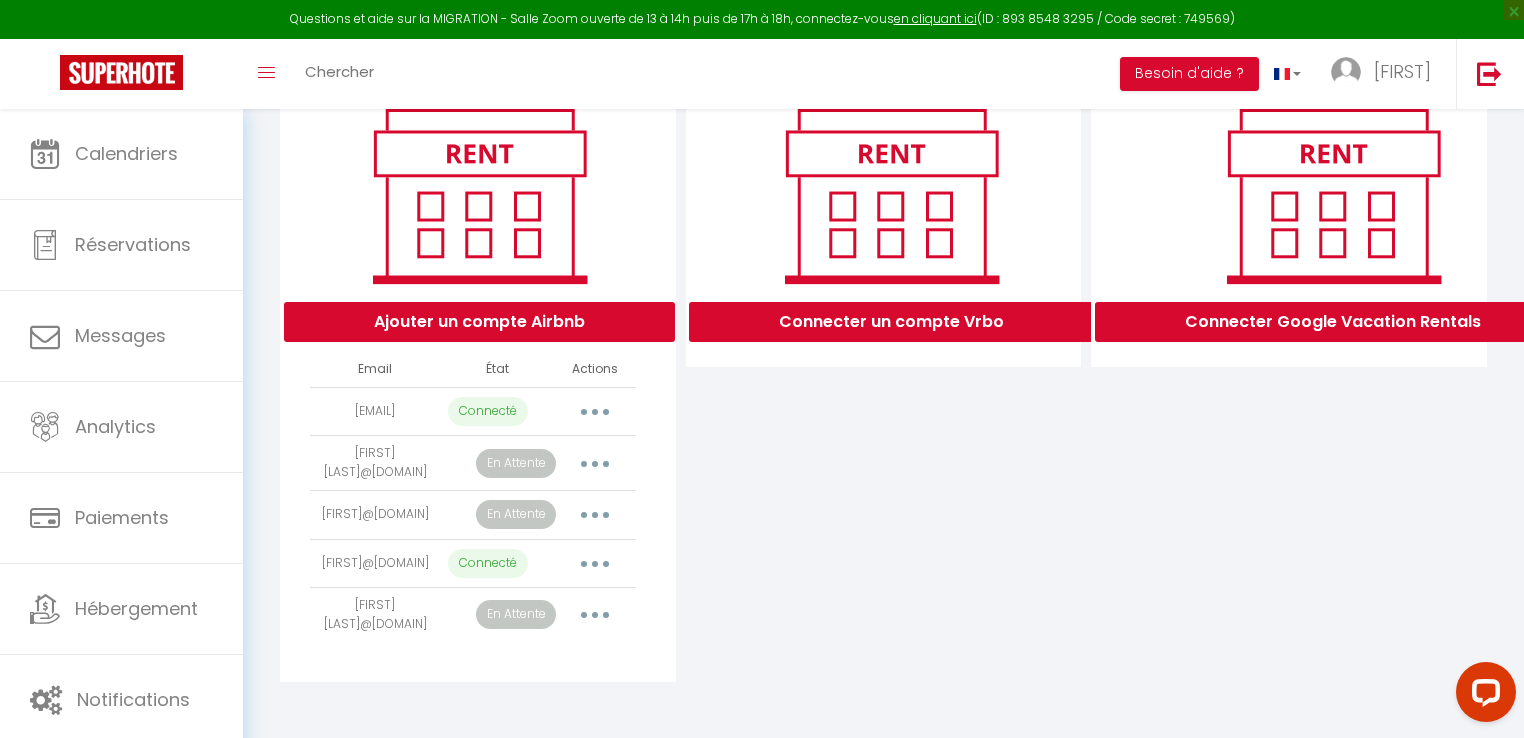 scroll, scrollTop: 299, scrollLeft: 0, axis: vertical 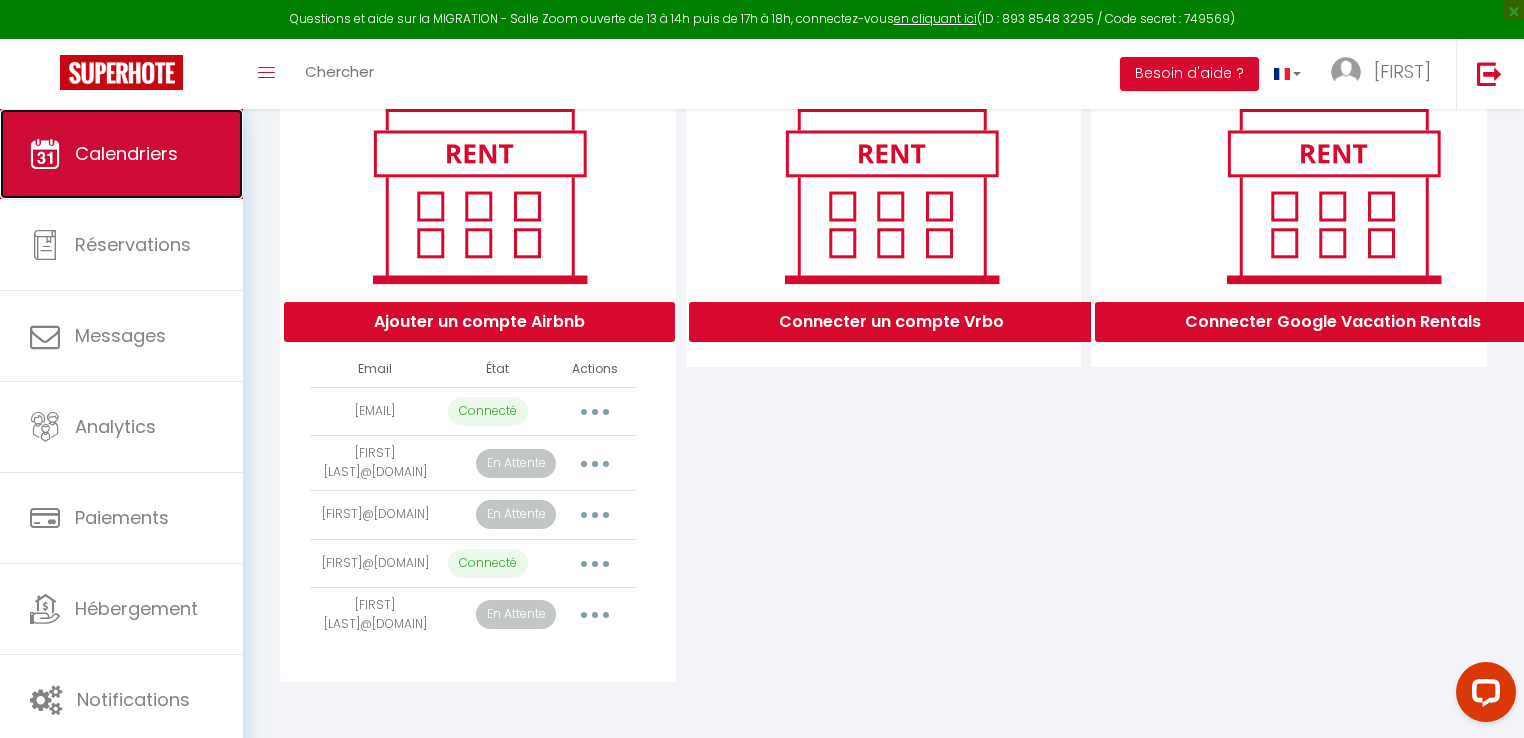 click on "Calendriers" at bounding box center (121, 154) 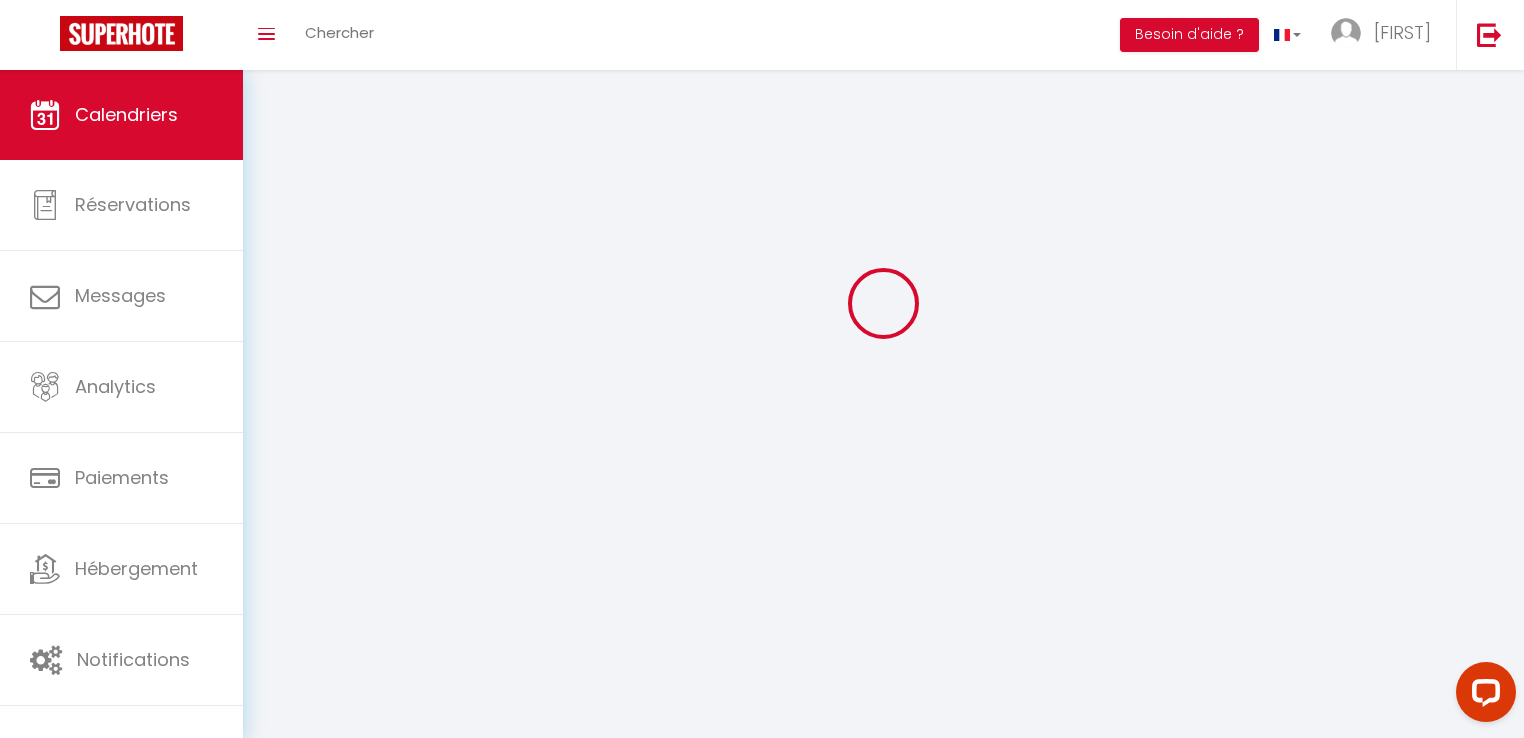 scroll, scrollTop: 0, scrollLeft: 0, axis: both 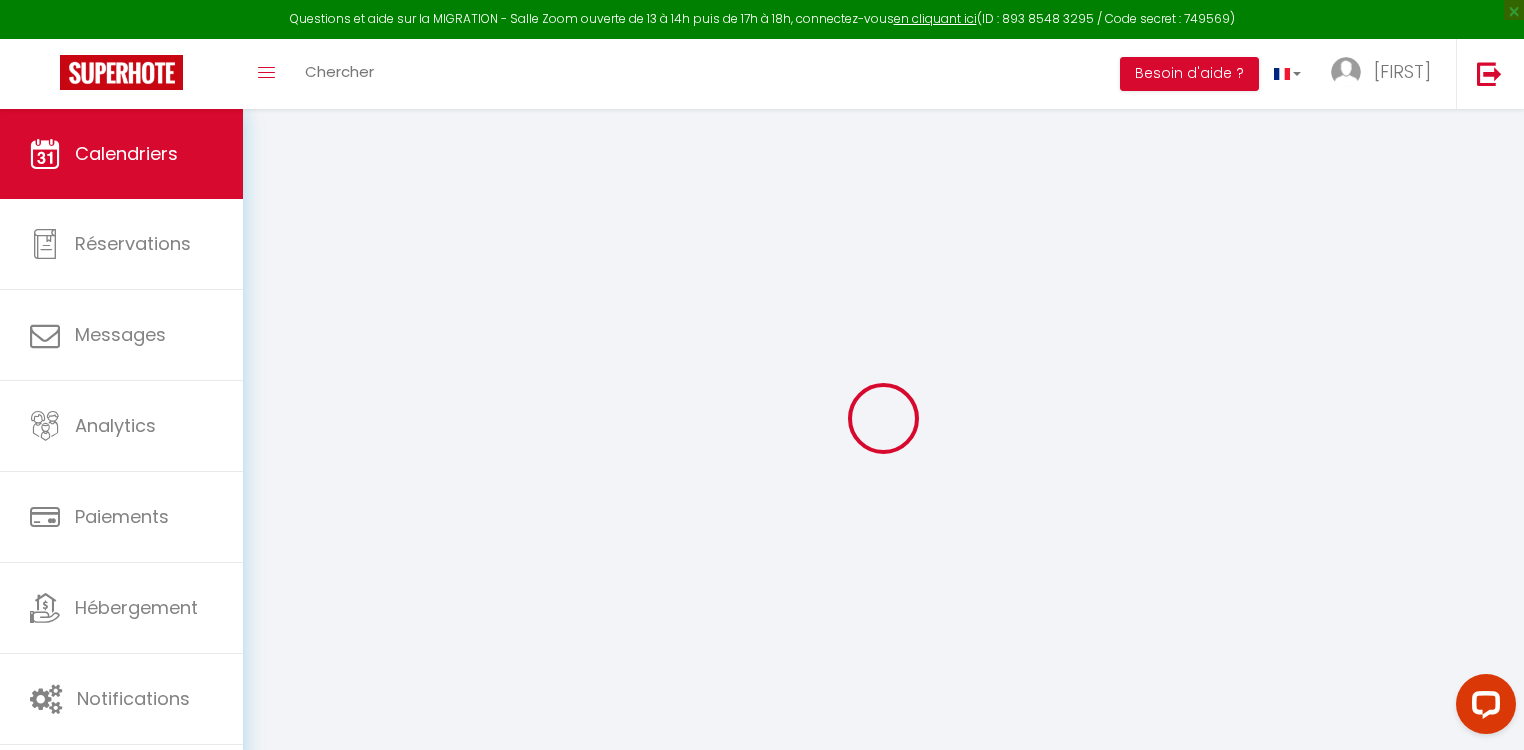 select 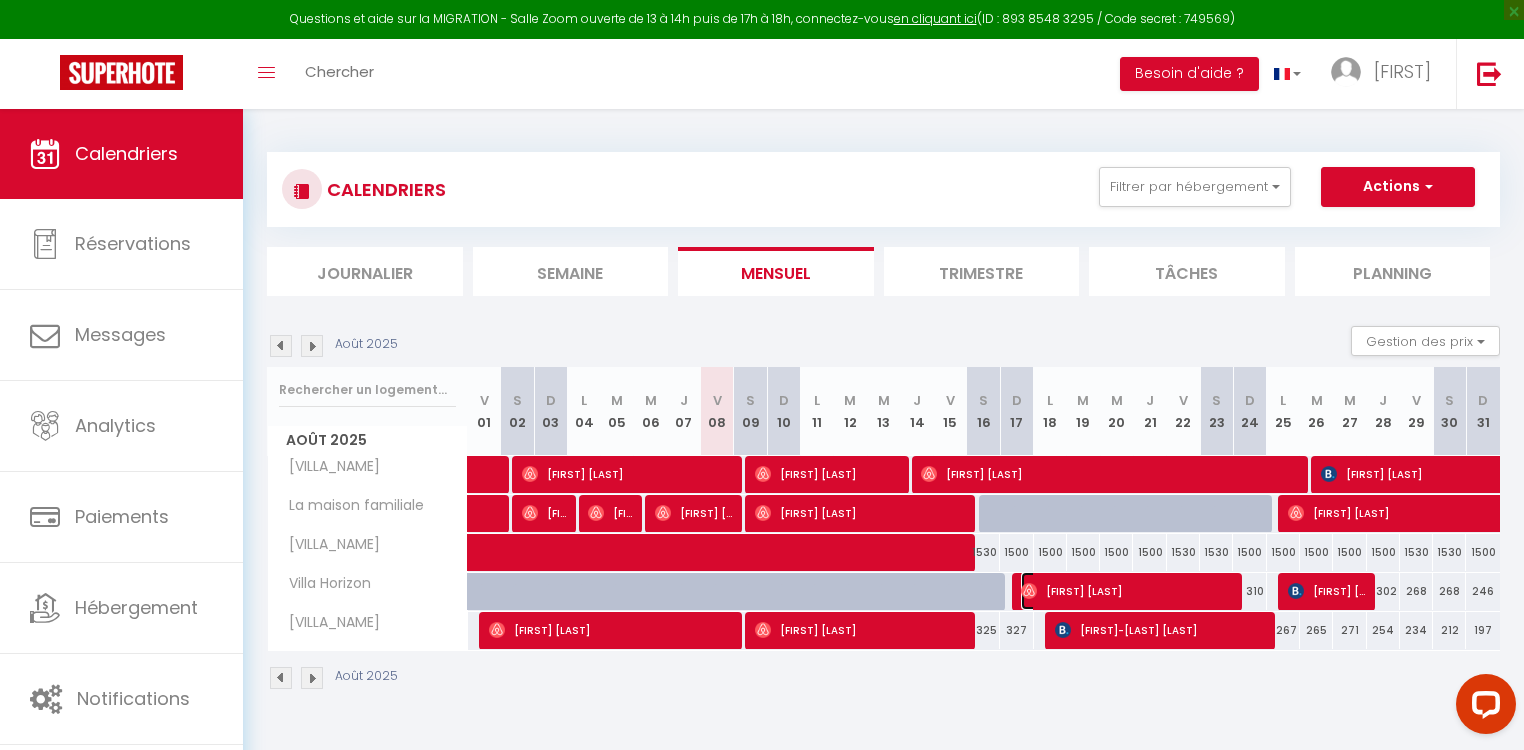 click on "[FIRST] [LAST]" at bounding box center [1125, 591] 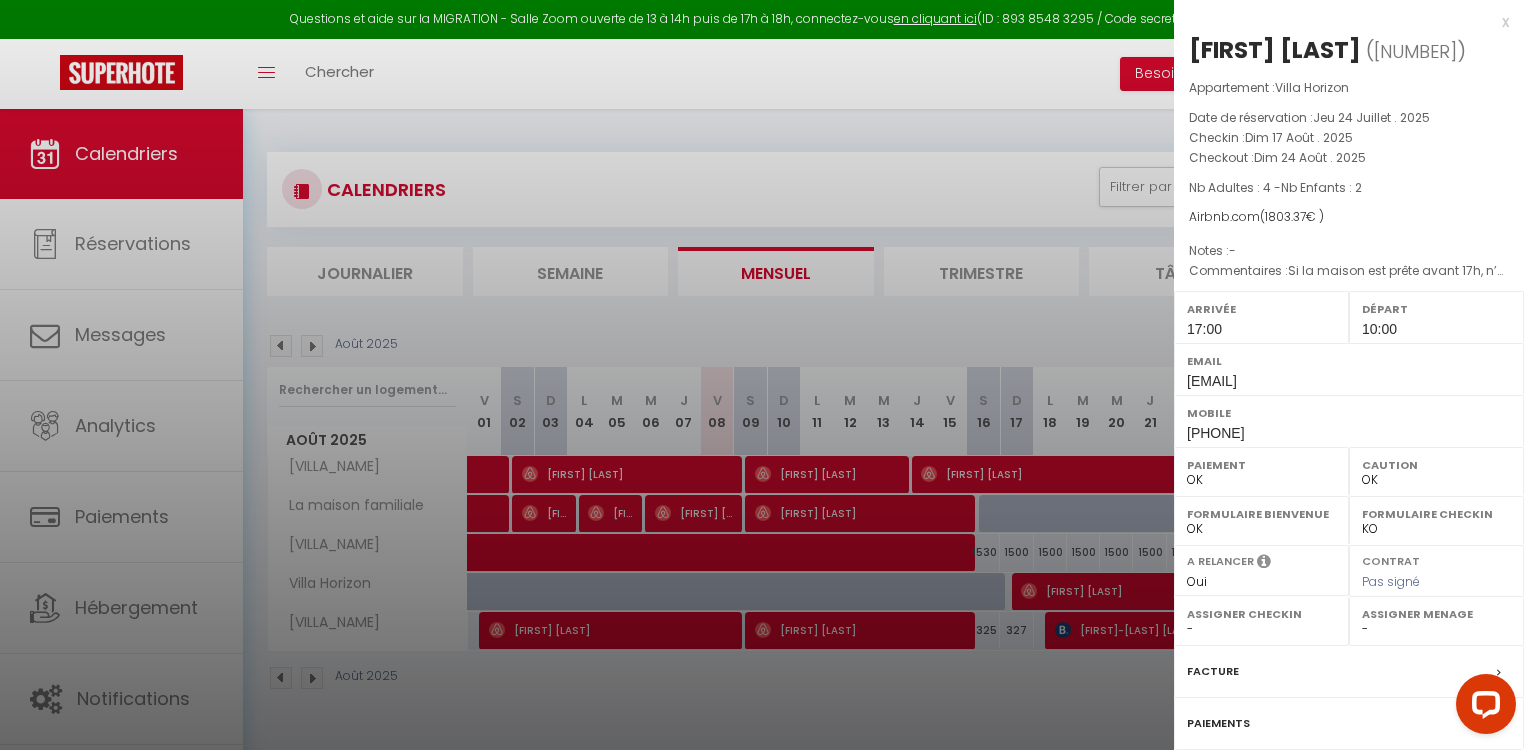 click at bounding box center [762, 375] 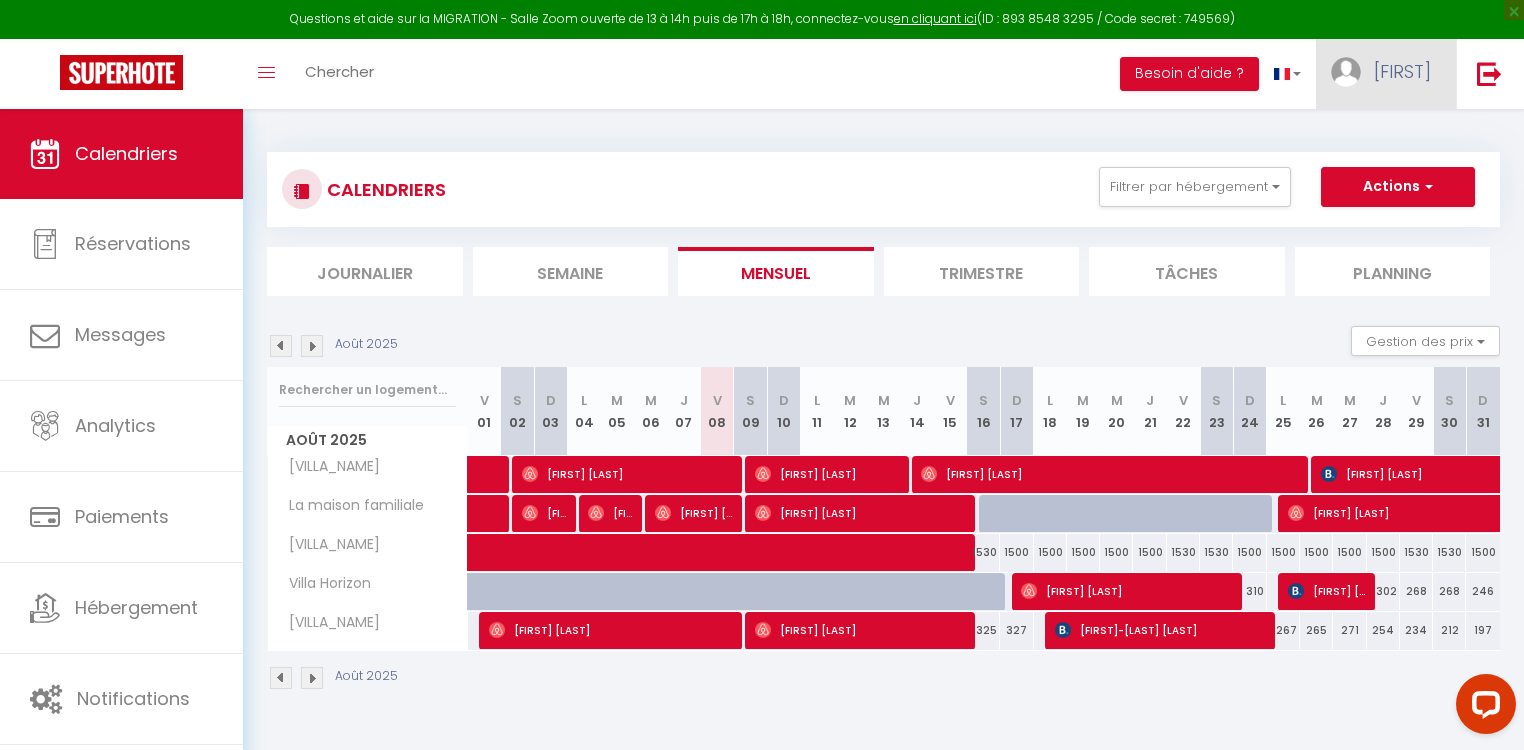 click on "[FIRST]" at bounding box center (1386, 74) 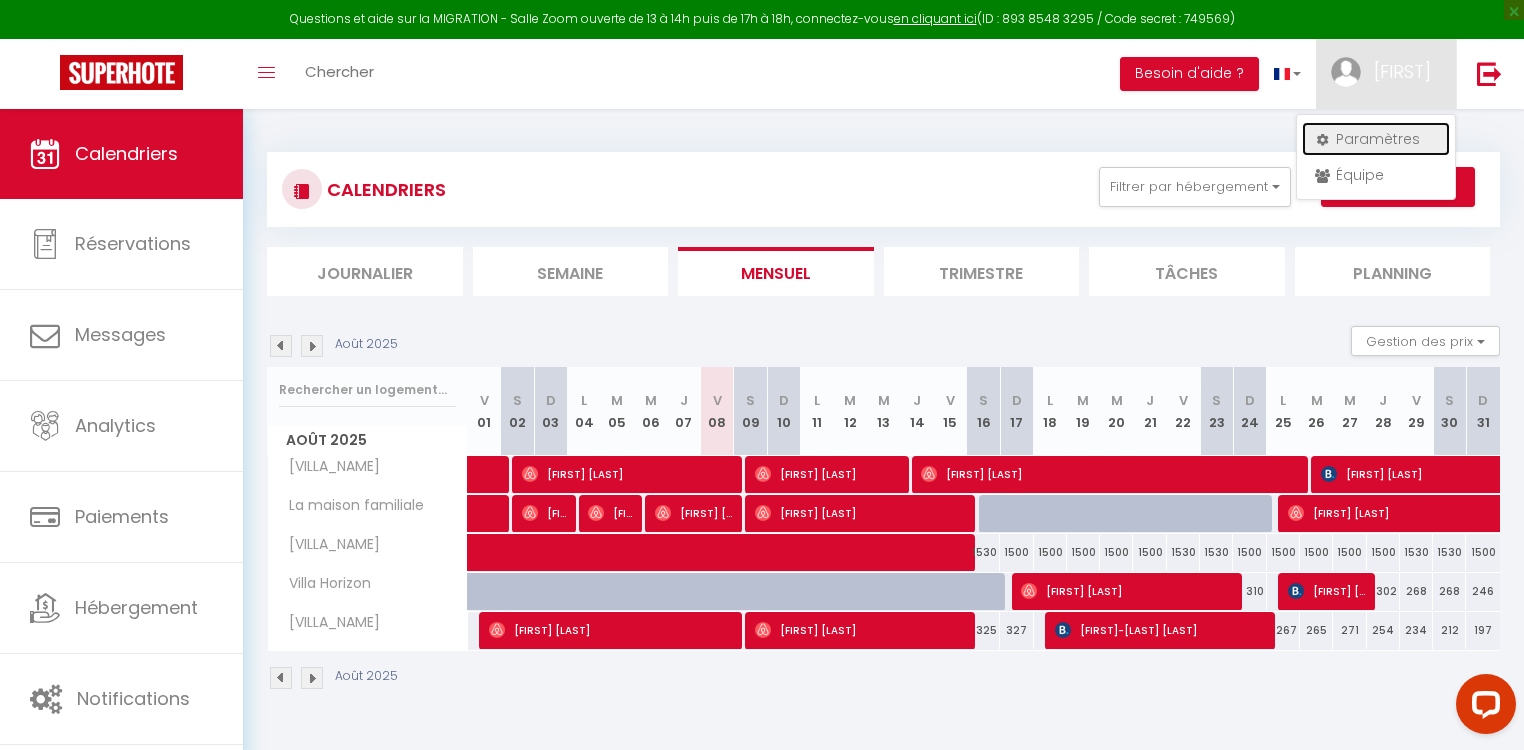 click on "Paramètres" at bounding box center [1376, 139] 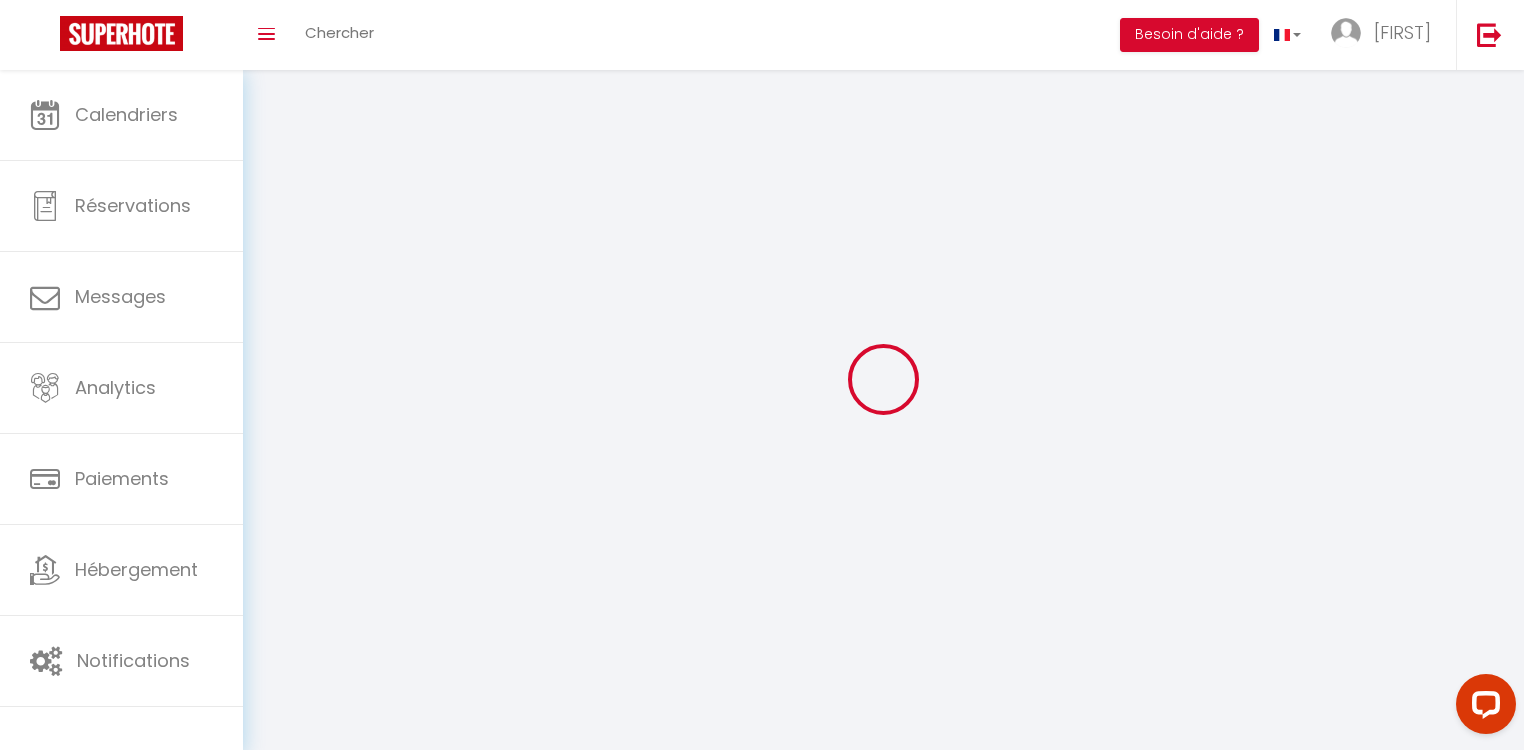 type on "[FIRST]" 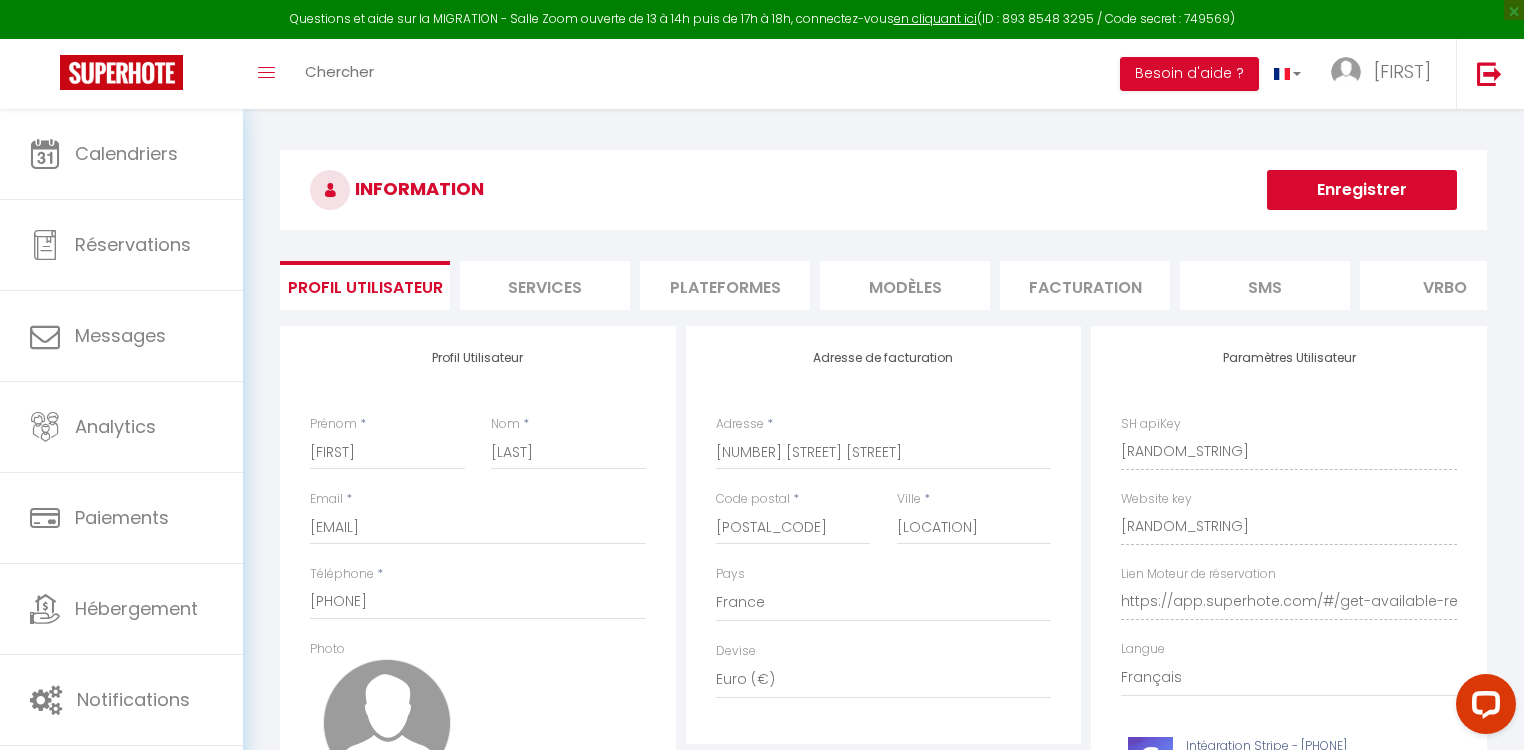 click on "Plateformes" at bounding box center (725, 285) 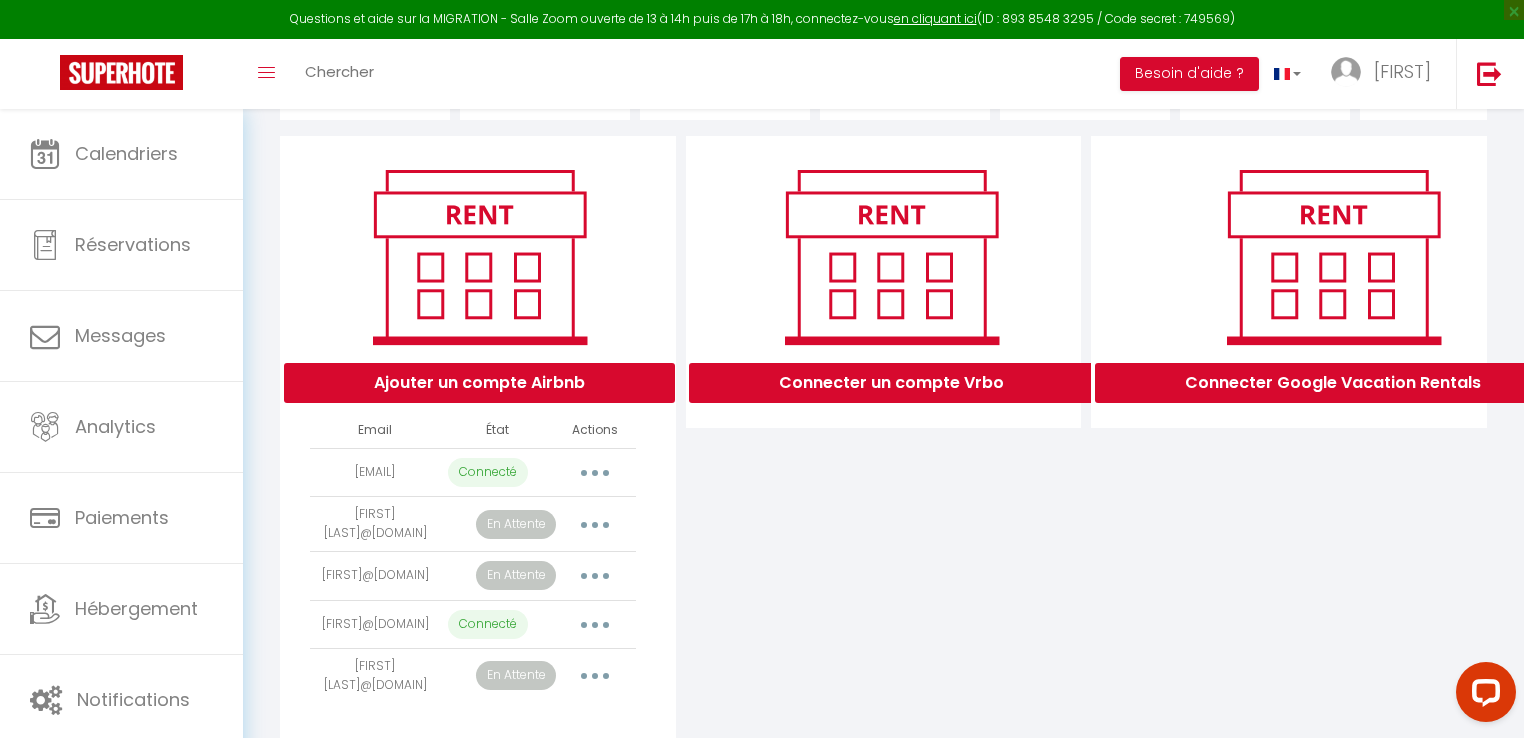 scroll, scrollTop: 0, scrollLeft: 0, axis: both 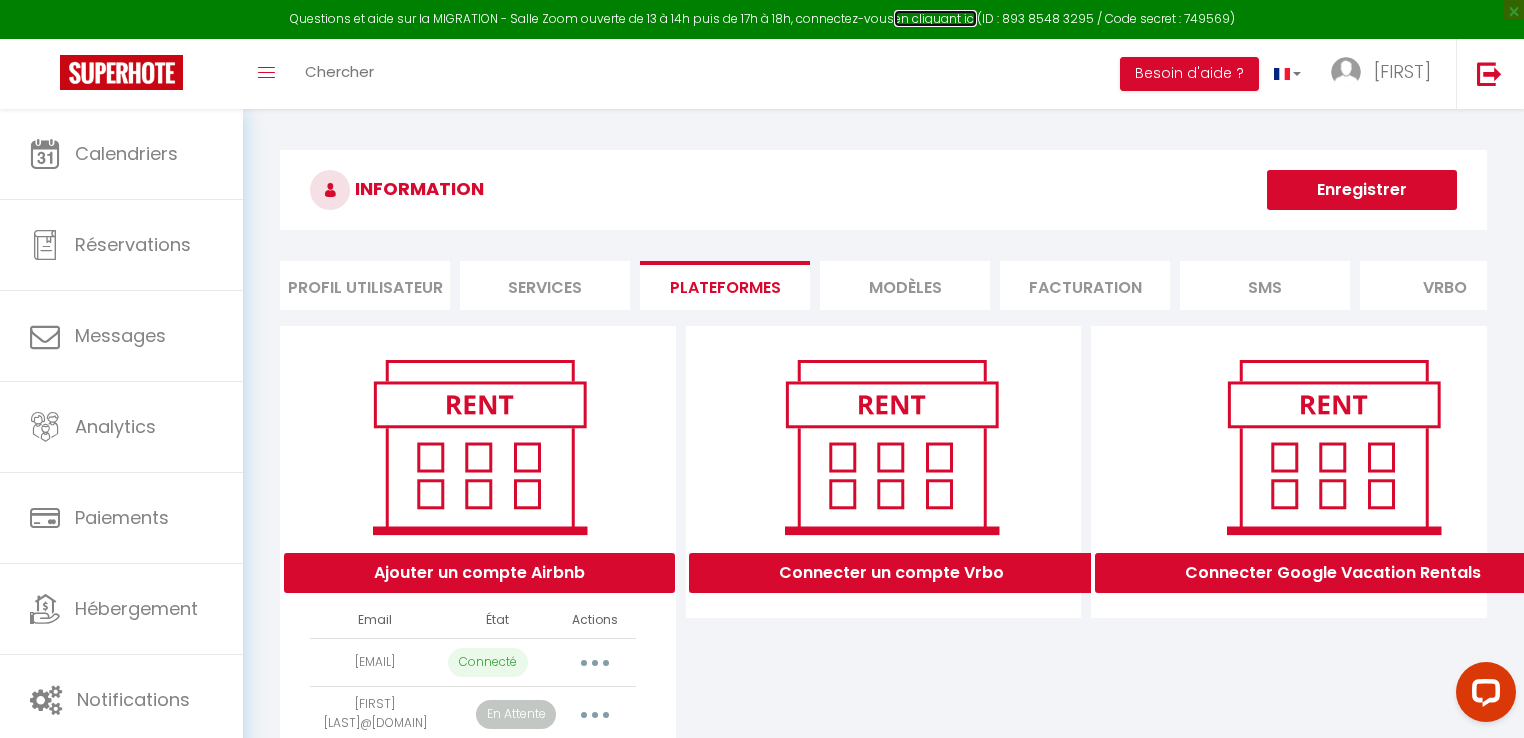 click on "en cliquant ici" at bounding box center [935, 18] 